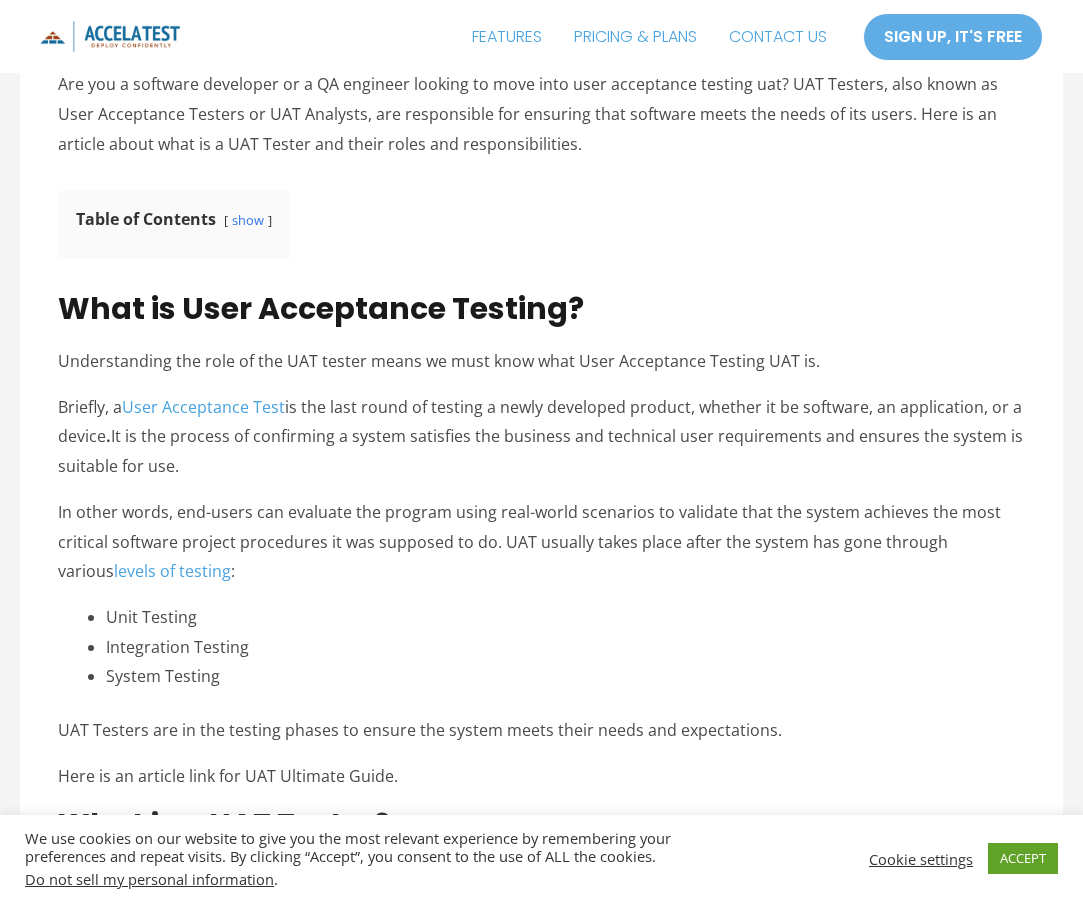 scroll, scrollTop: 990, scrollLeft: 0, axis: vertical 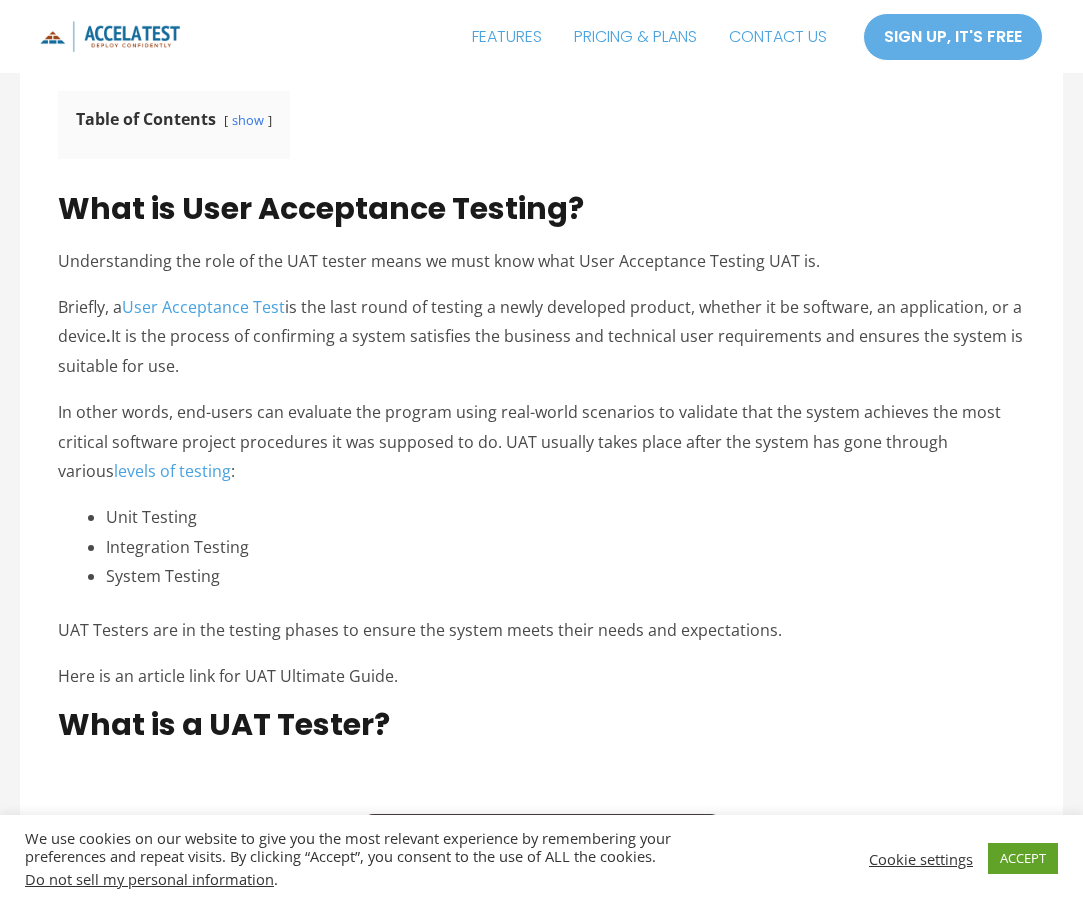 click on "In other words, end-users can evaluate the program using real-world scenarios to validate that the system achieves the most critical software project procedures it was supposed to do.   UAT usually takes place after the system has gone through various  levels of testing :" at bounding box center (541, 442) 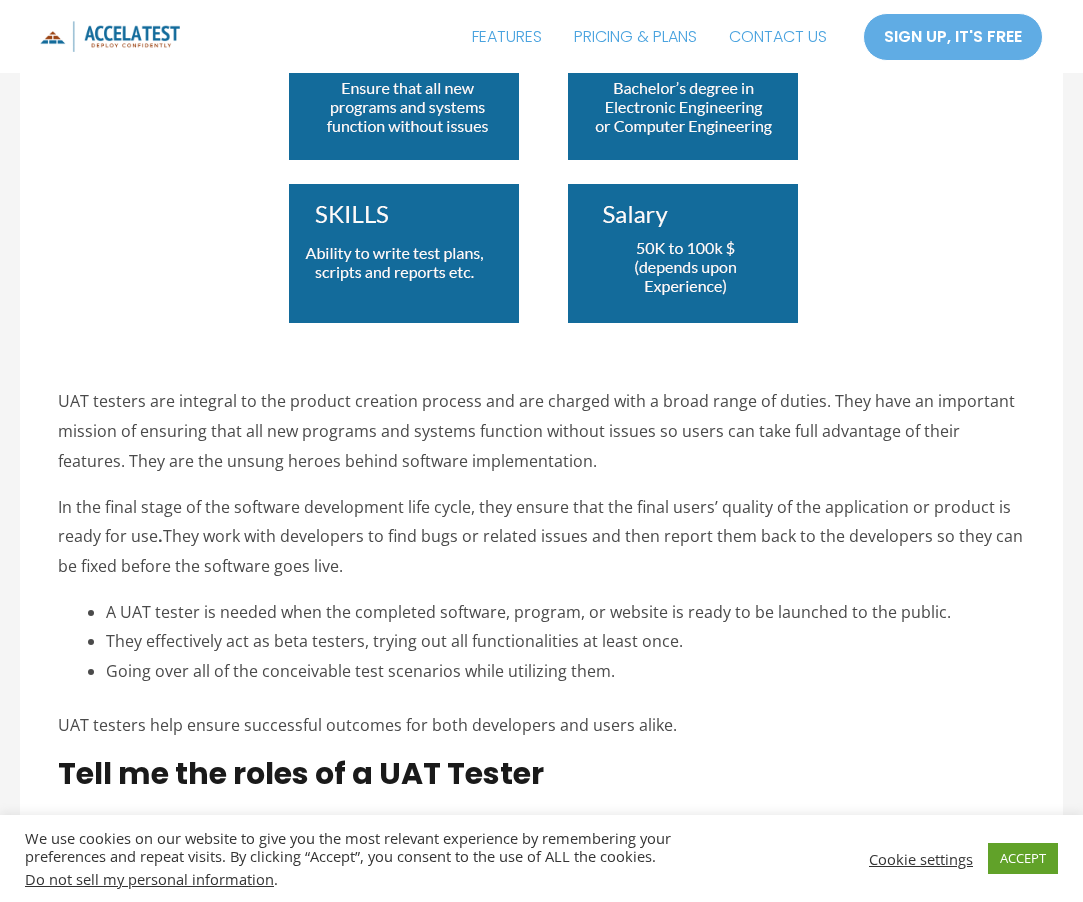 scroll, scrollTop: 1990, scrollLeft: 0, axis: vertical 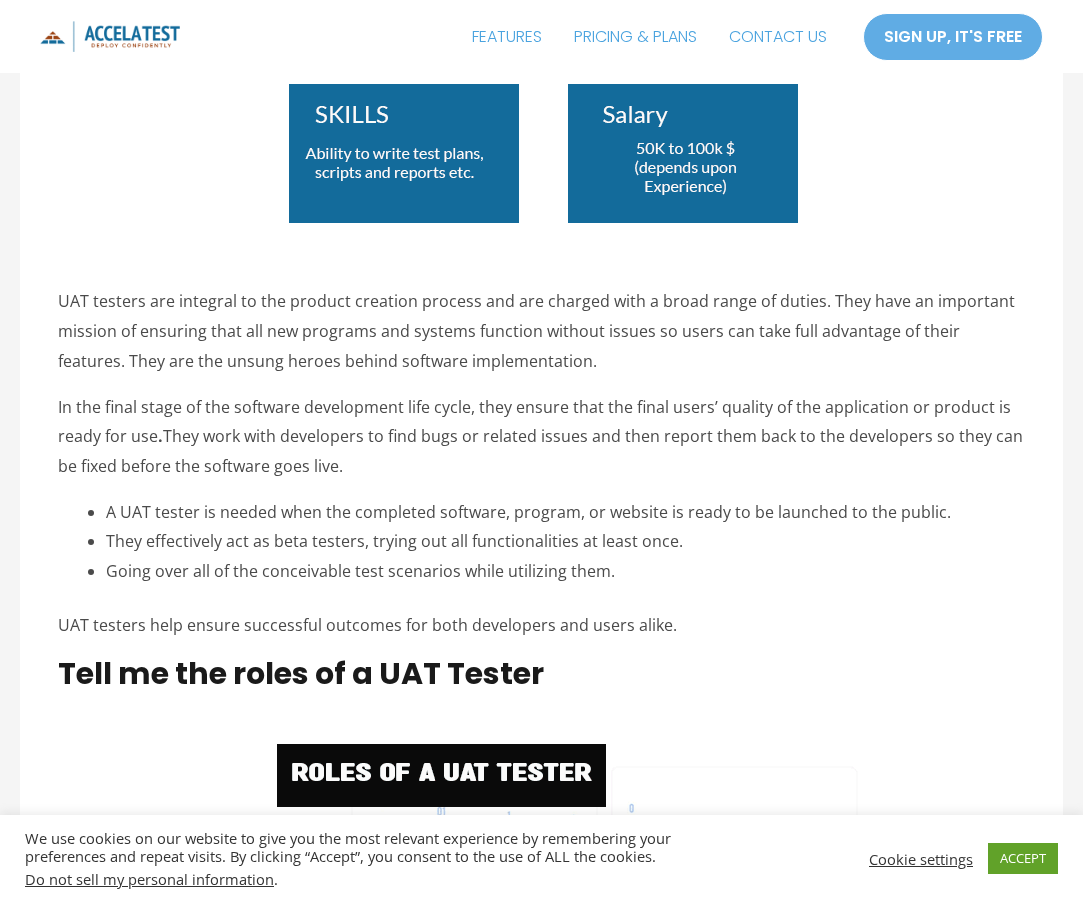 click on "In the final stage of the software development life cycle, they ensure that the final users’ quality of the application or product is ready for use .  They work with developers to find bugs or related issues and then report them back to the developers so they can be fixed before the software goes live." at bounding box center (541, 437) 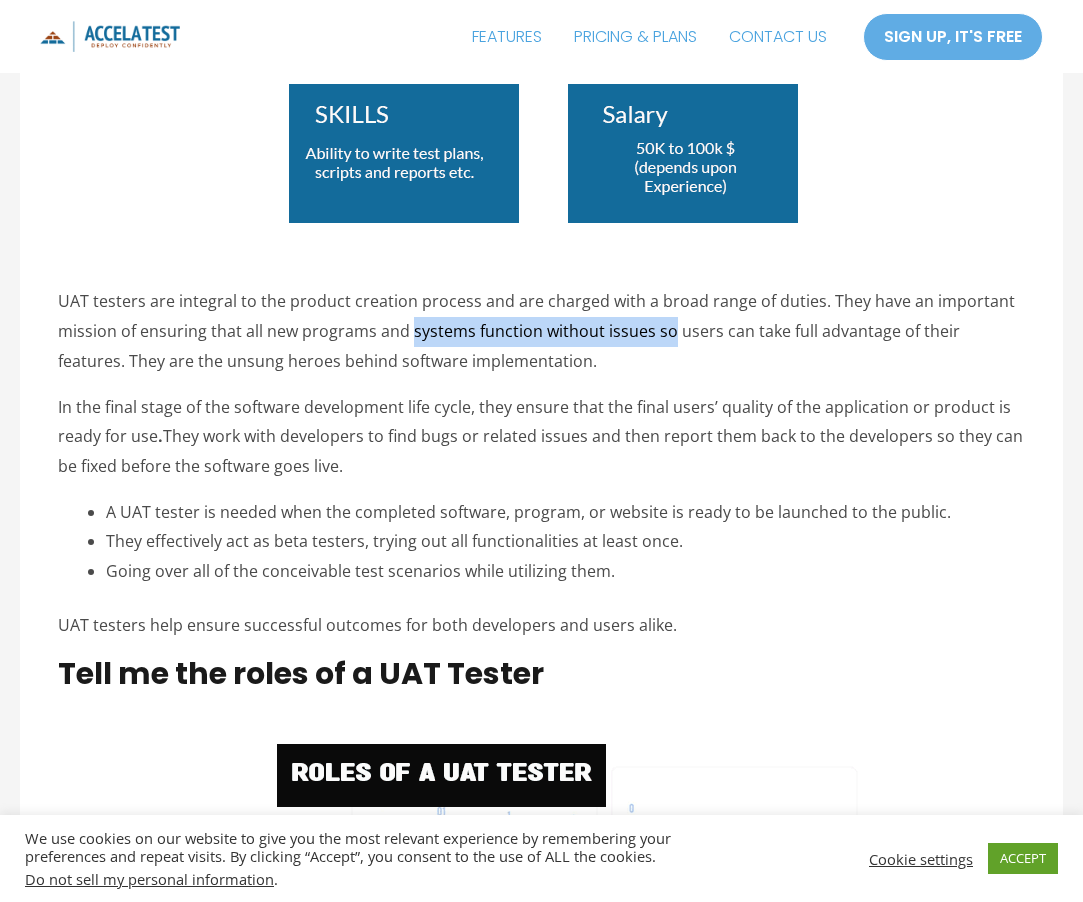 drag, startPoint x: 411, startPoint y: 328, endPoint x: 663, endPoint y: 326, distance: 252.00793 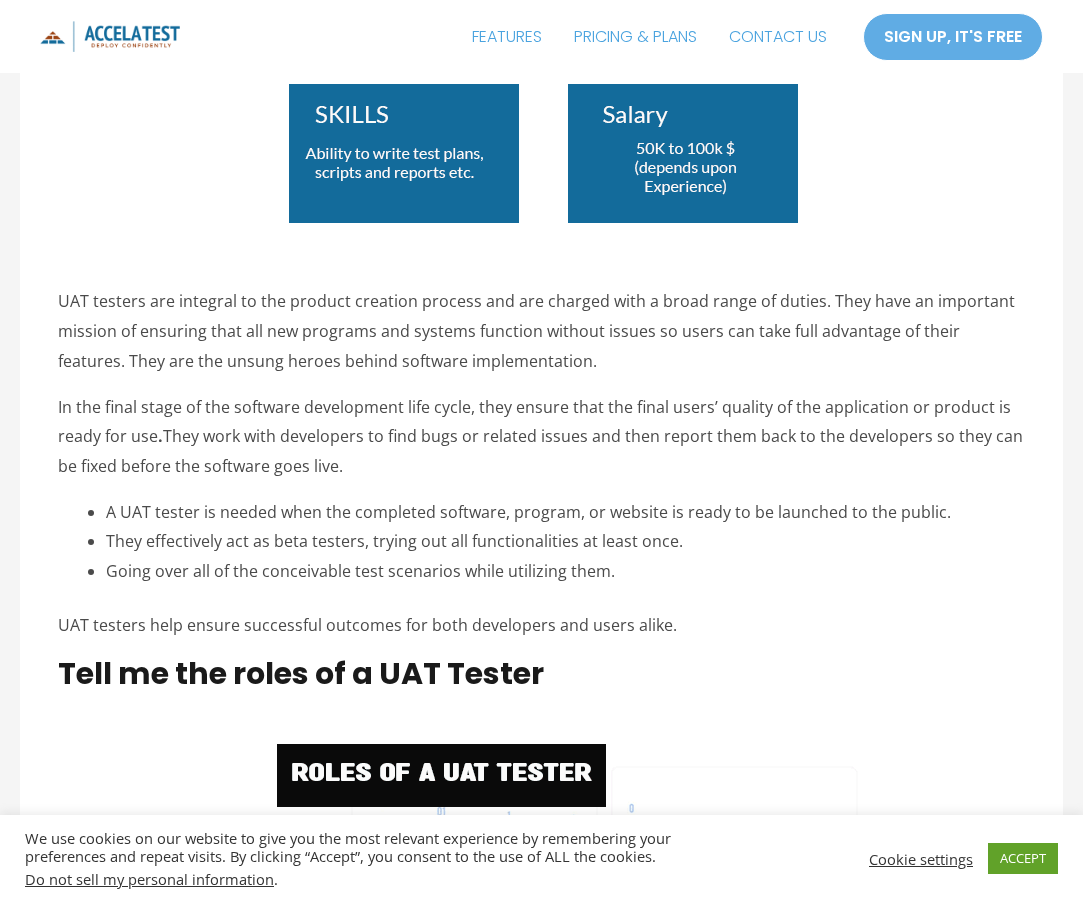 click on "LinkedIn Tweet Email
Are you a software developer or a QA engineer looking to move into user acceptance testing uat? UAT Testers, also known as User Acceptance Testers or UAT Analysts, are responsible for ensuring that software meets the needs of its users. Here is an article about what is a UAT Tester and their roles and responsibilities.
Table of Contents
show
1
What is User Acceptance Testing?
2
What is a UAT Tester?
3
Tell me the roles of a UAT Tester
3.1
UAT Test Manager
3.2
User Acceptance Testing Coordinator
3.3
UAT Testing Business Analysts
4" at bounding box center (541, 4304) 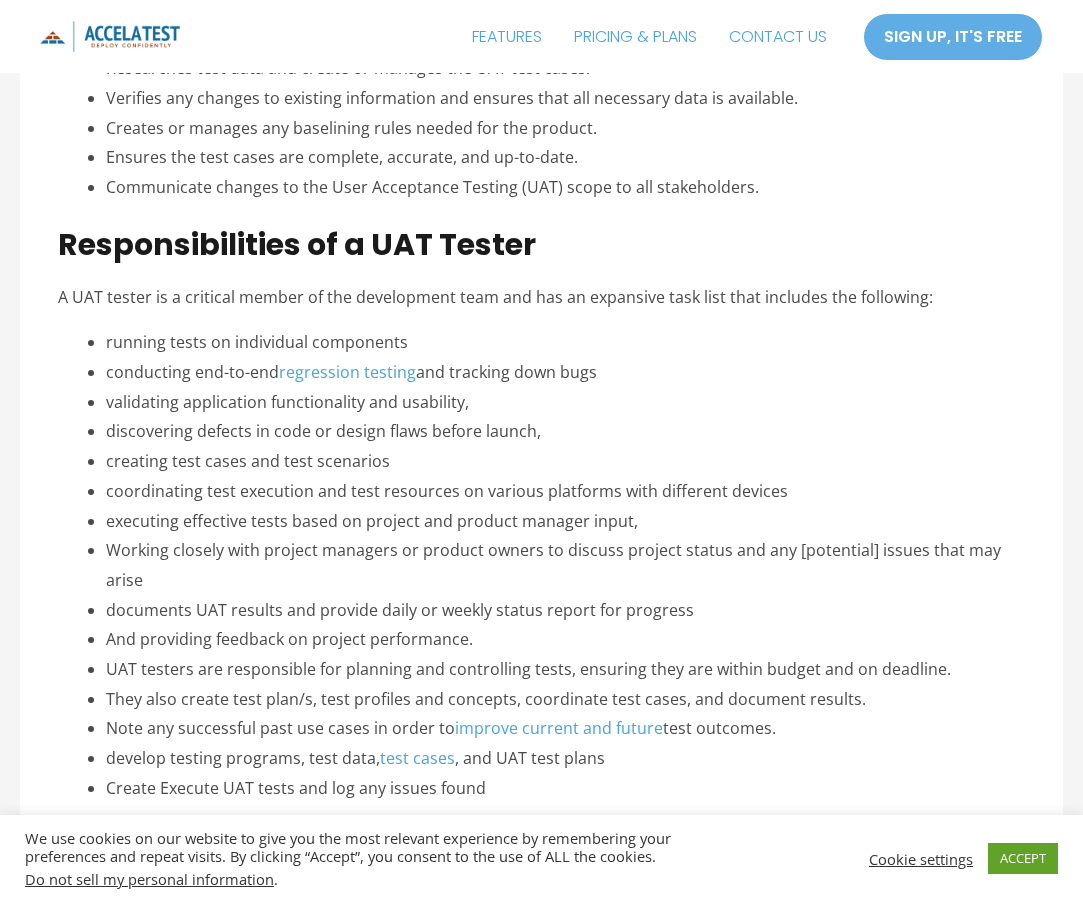 scroll, scrollTop: 4590, scrollLeft: 0, axis: vertical 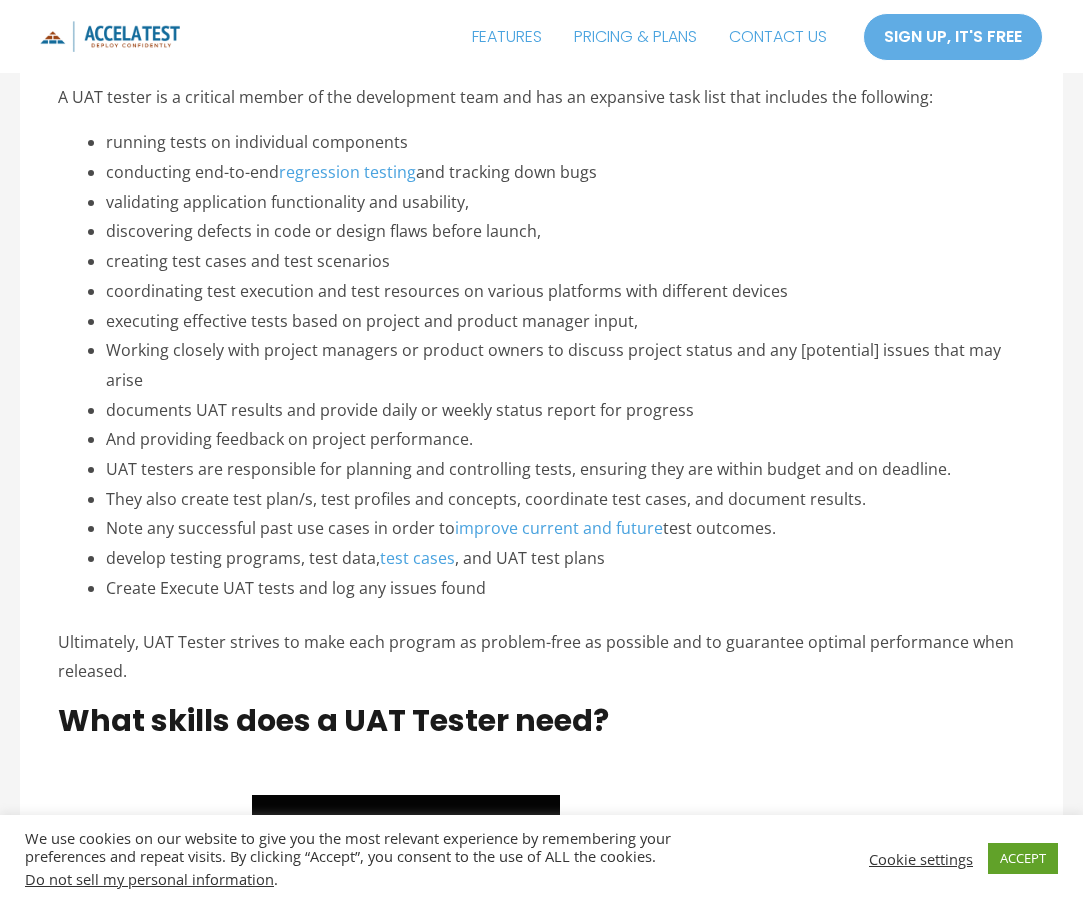 drag, startPoint x: 192, startPoint y: 324, endPoint x: 677, endPoint y: 312, distance: 485.14844 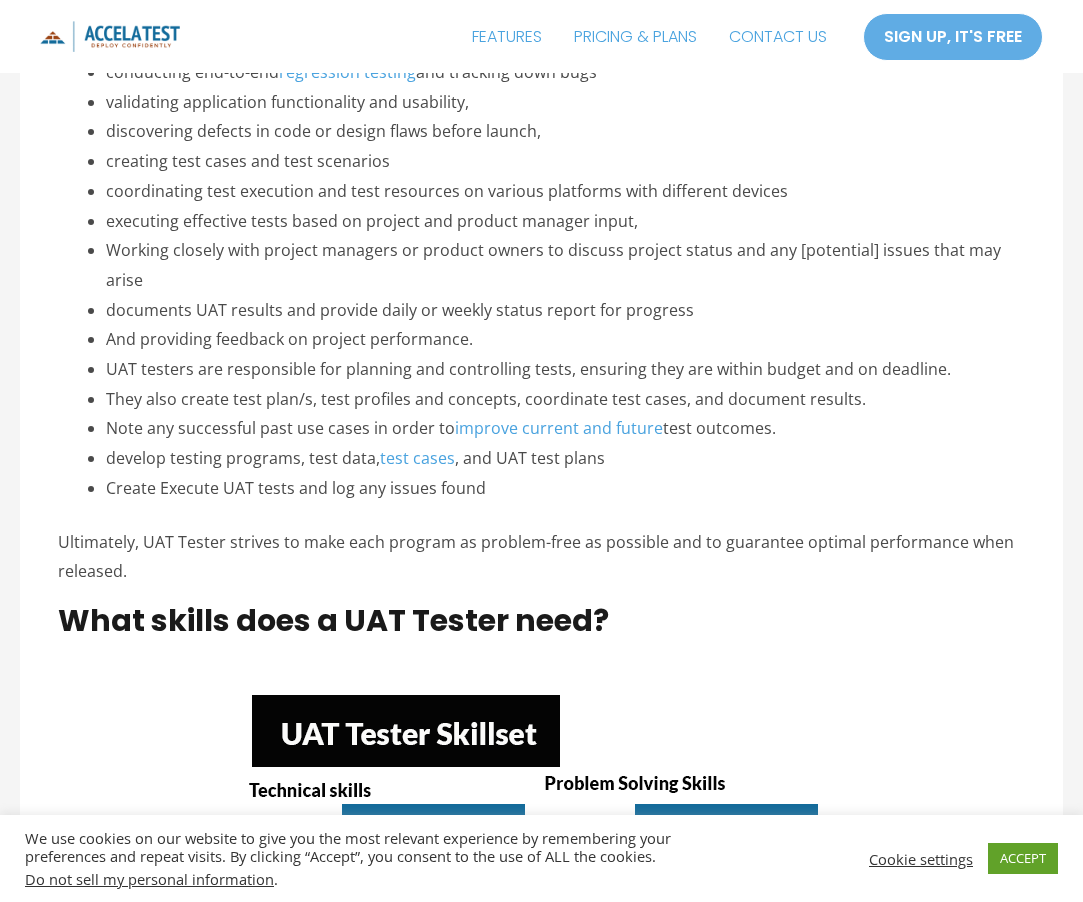 scroll, scrollTop: 4790, scrollLeft: 0, axis: vertical 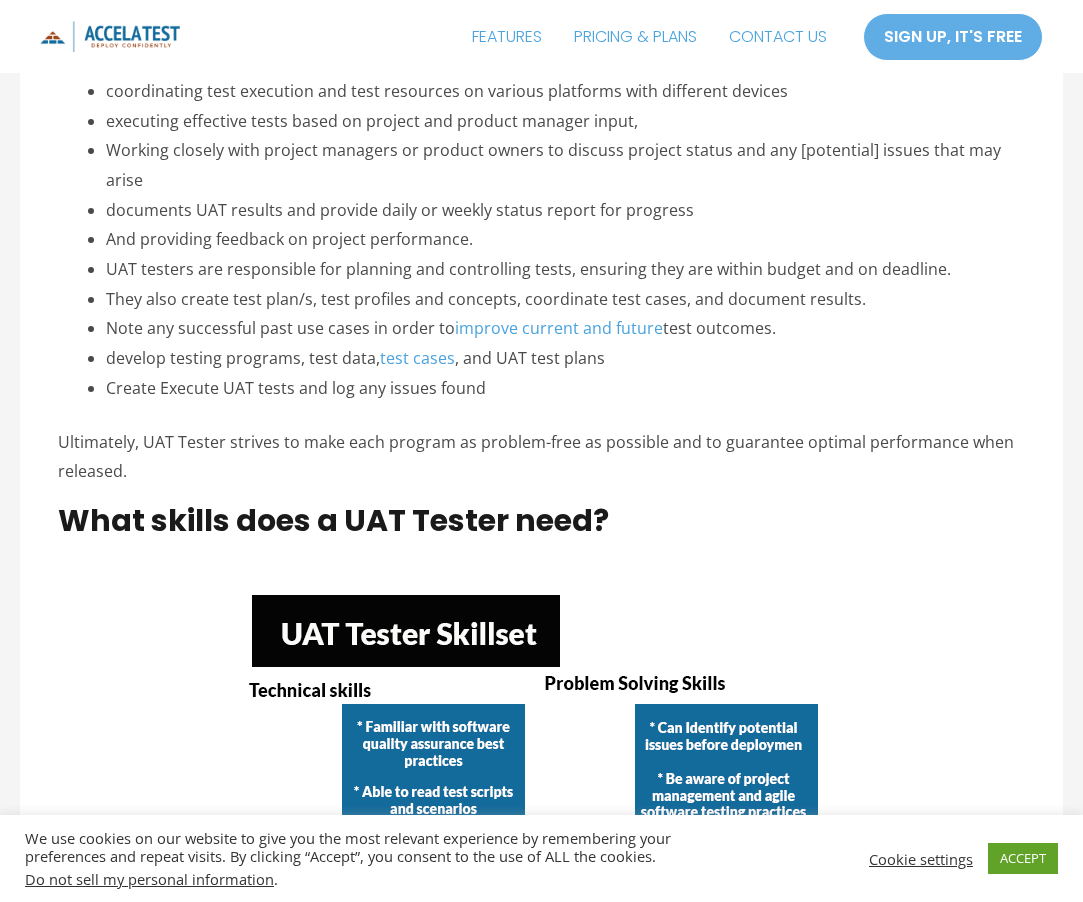 click on "LinkedIn Tweet Email
Are you a software developer or a QA engineer looking to move into user acceptance testing uat? UAT Testers, also known as User Acceptance Testers or UAT Analysts, are responsible for ensuring that software meets the needs of its users. Here is an article about what is a UAT Tester and their roles and responsibilities.
Table of Contents
show
1
What is User Acceptance Testing?
2
What is a UAT Tester?
3
Tell me the roles of a UAT Tester
3.1
UAT Test Manager
3.2
User Acceptance Testing Coordinator
3.3
UAT Testing Business Analysts
4" at bounding box center (541, 1344) 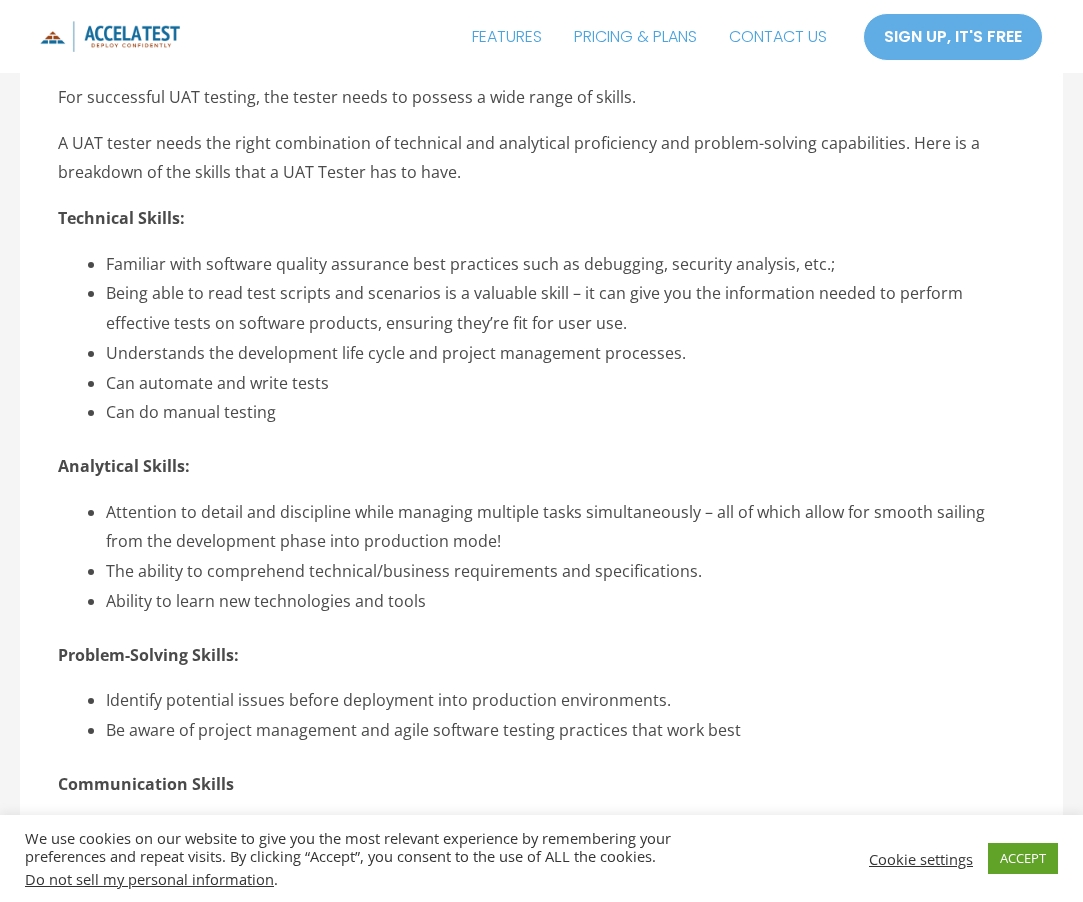 scroll, scrollTop: 5890, scrollLeft: 0, axis: vertical 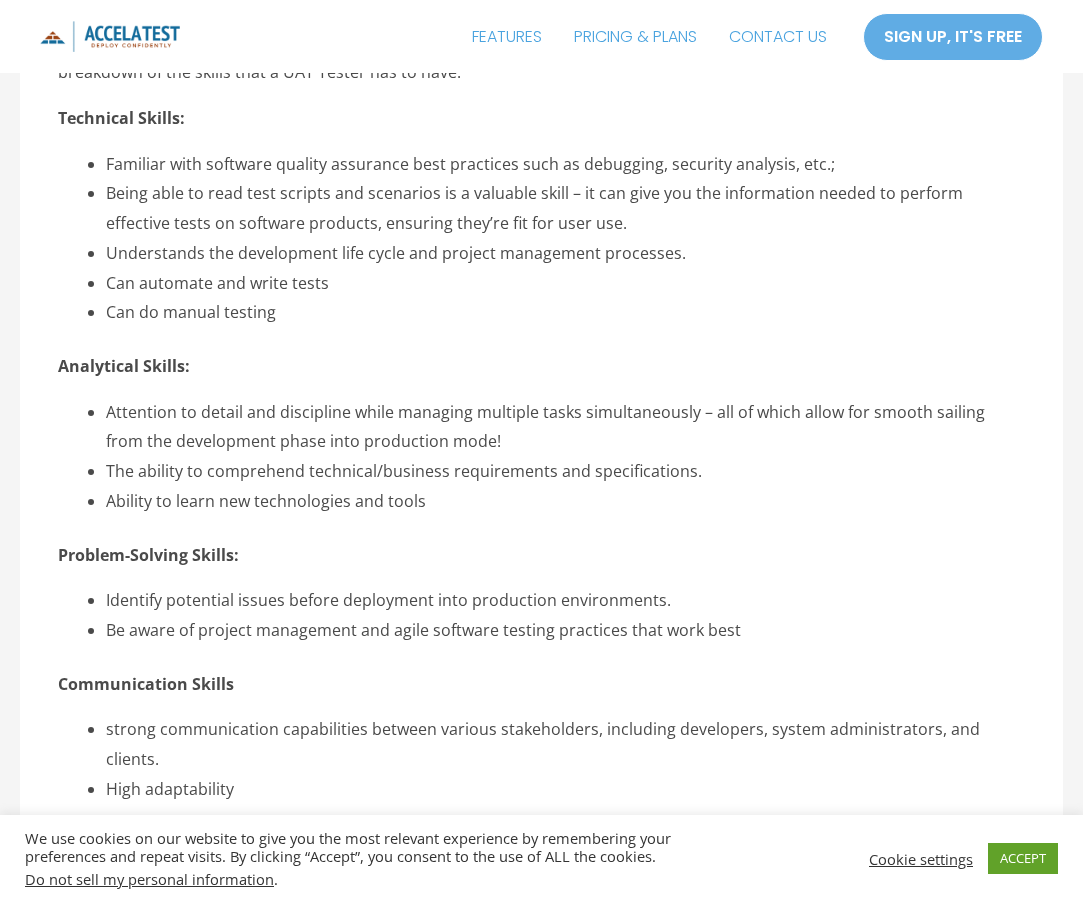 click on "LinkedIn Tweet Email
Are you a software developer or a QA engineer looking to move into user acceptance testing uat? UAT Testers, also known as User Acceptance Testers or UAT Analysts, are responsible for ensuring that software meets the needs of its users. Here is an article about what is a UAT Tester and their roles and responsibilities.
Table of Contents
show
1
What is User Acceptance Testing?
2
What is a UAT Tester?
3
Tell me the roles of a UAT Tester
3.1
UAT Test Manager
3.2
User Acceptance Testing Coordinator
3.3
UAT Testing Business Analysts
4" at bounding box center [541, 84] 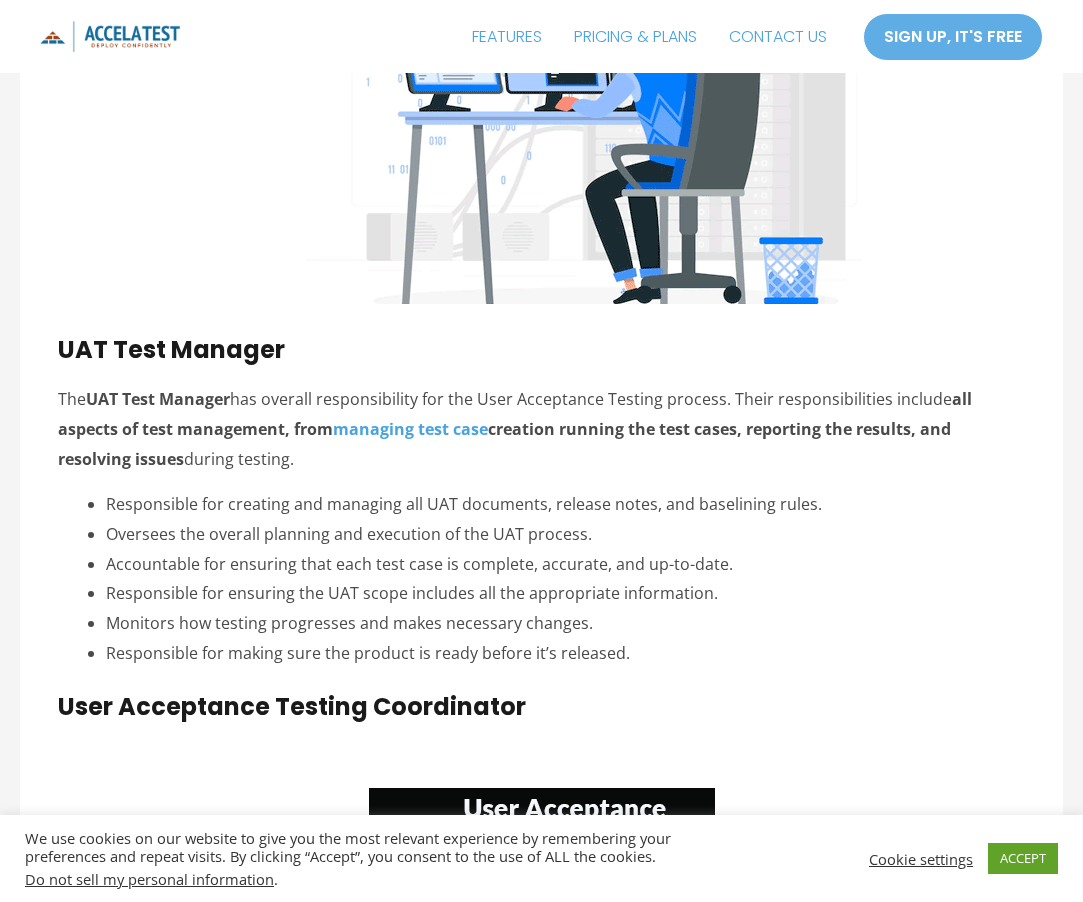 scroll, scrollTop: 3090, scrollLeft: 0, axis: vertical 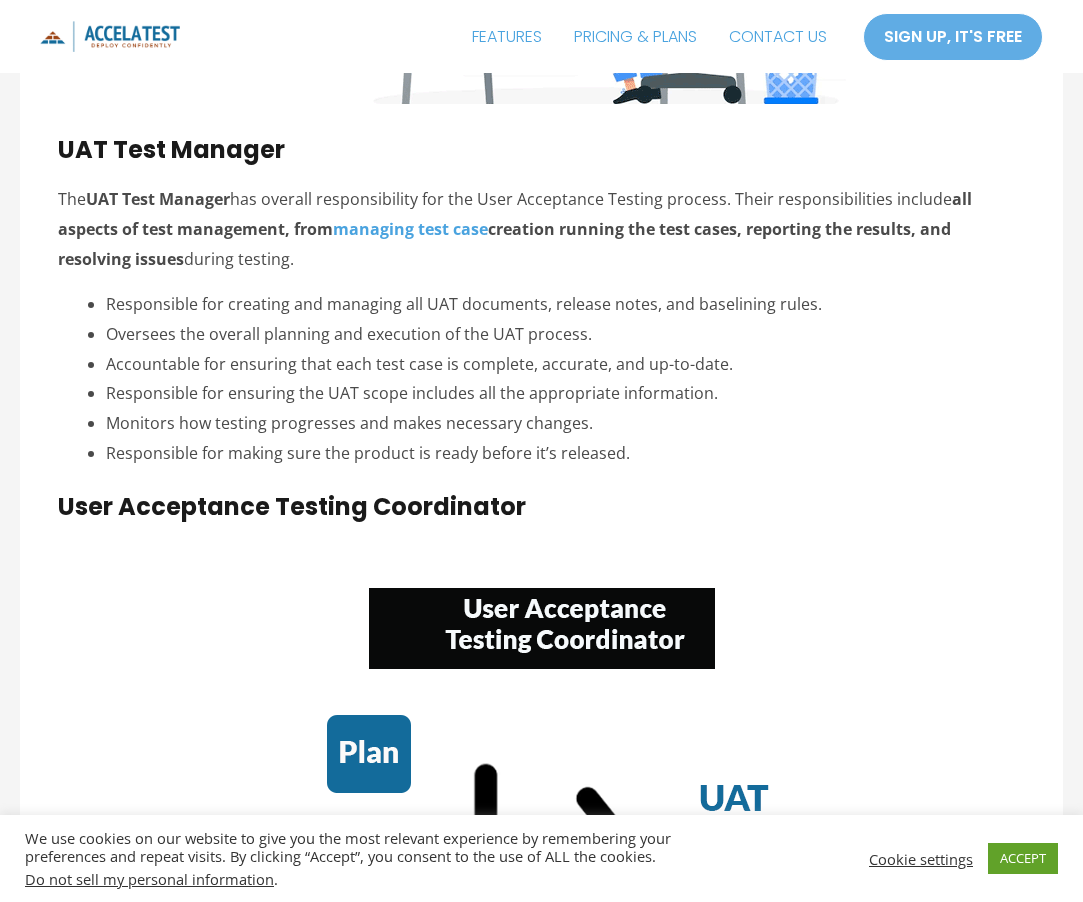 drag, startPoint x: 748, startPoint y: 398, endPoint x: 211, endPoint y: 409, distance: 537.1127 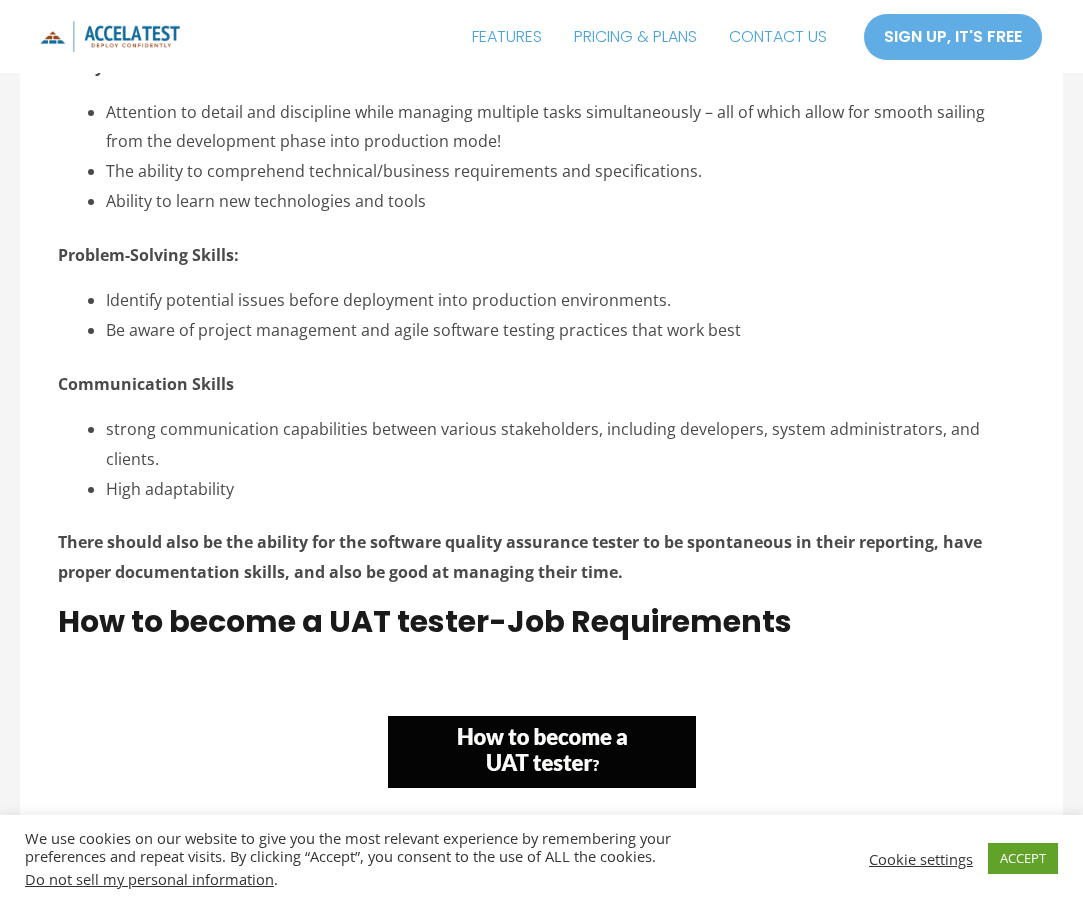 scroll, scrollTop: 6290, scrollLeft: 0, axis: vertical 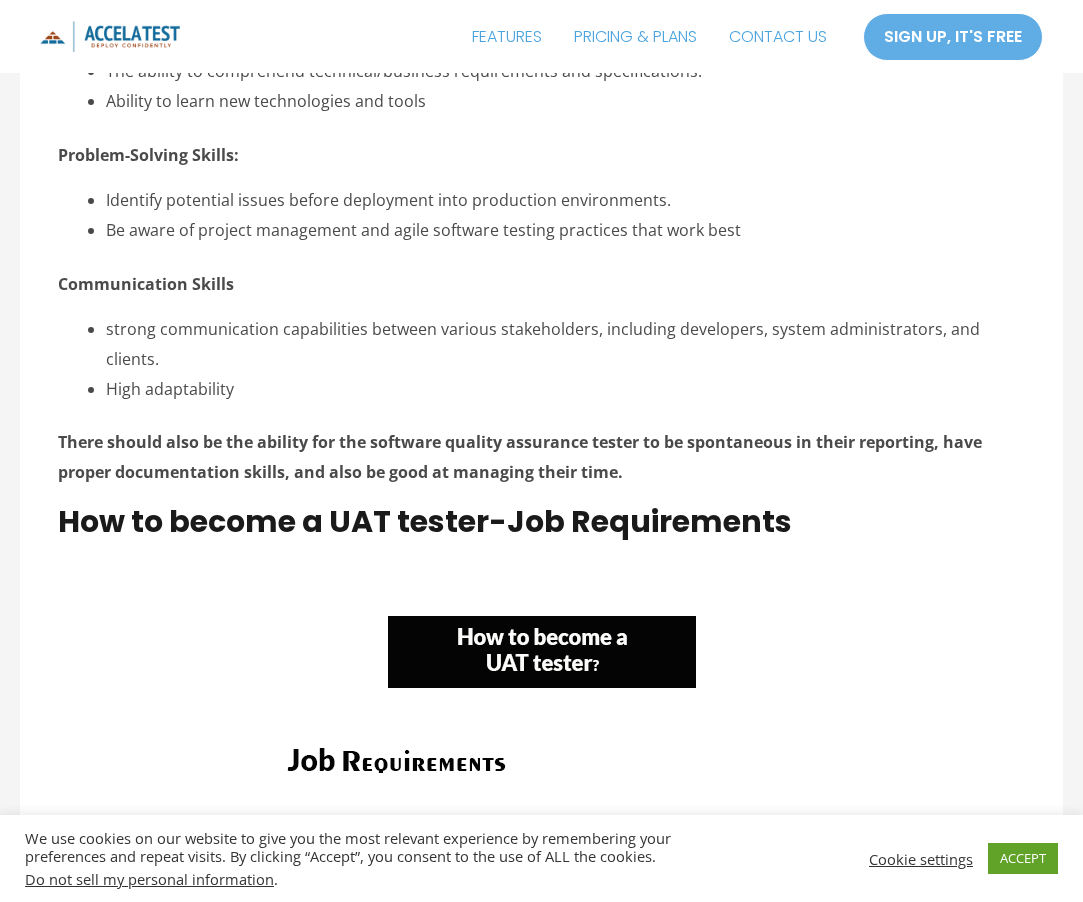 click on "LinkedIn Tweet Email
Are you a software developer or a QA engineer looking to move into user acceptance testing uat? UAT Testers, also known as User Acceptance Testers or UAT Analysts, are responsible for ensuring that software meets the needs of its users. Here is an article about what is a UAT Tester and their roles and responsibilities.
Table of Contents
show
1
What is User Acceptance Testing?
2
What is a UAT Tester?
3
Tell me the roles of a UAT Tester
3.1
UAT Test Manager
3.2
User Acceptance Testing Coordinator
3.3
UAT Testing Business Analysts
4" at bounding box center (541, -316) 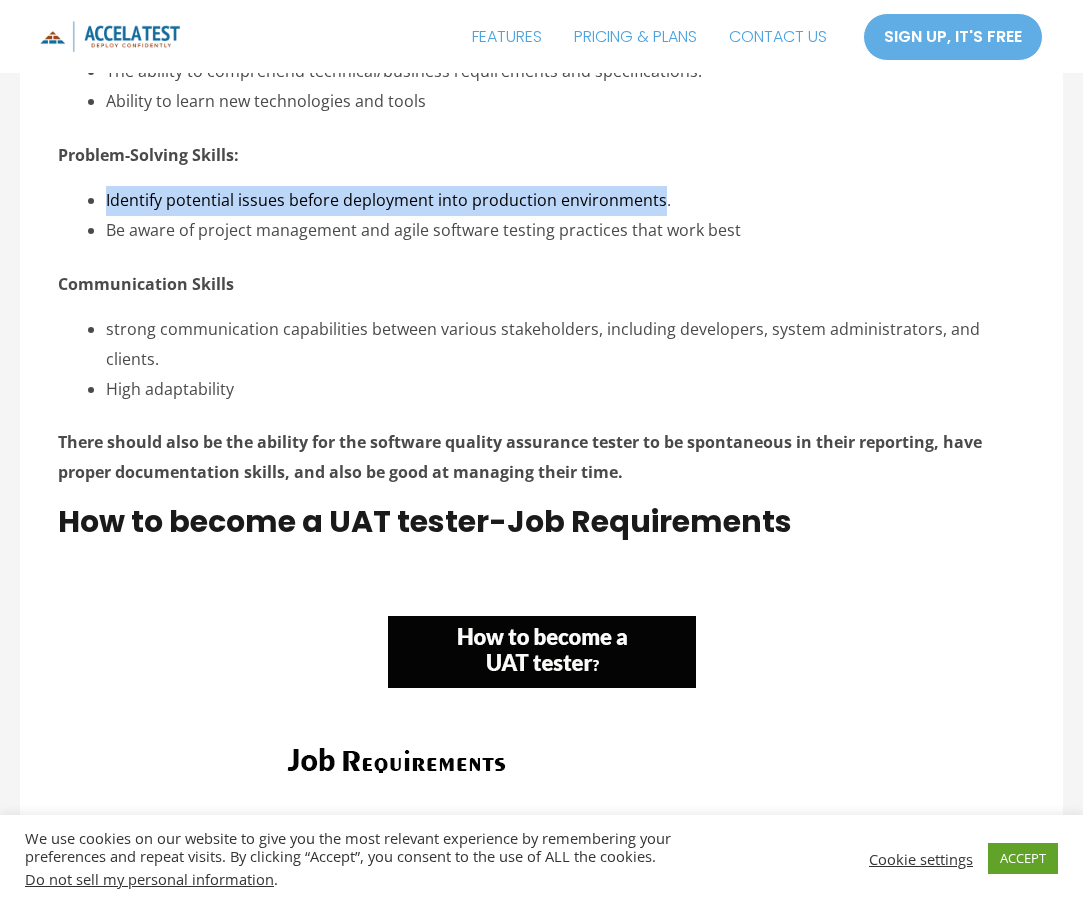 drag, startPoint x: 102, startPoint y: 202, endPoint x: 657, endPoint y: 202, distance: 555 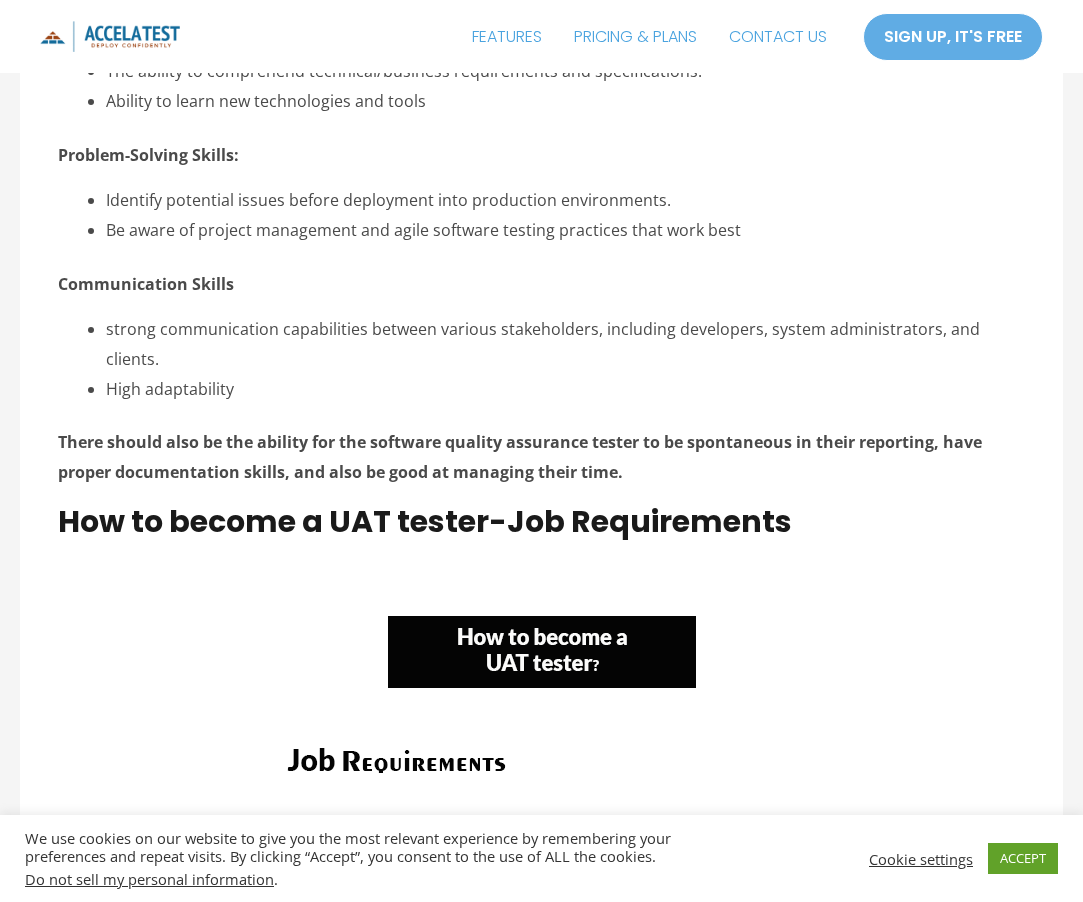 click on "LinkedIn Tweet Email
Are you a software developer or a QA engineer looking to move into user acceptance testing uat? UAT Testers, also known as User Acceptance Testers or UAT Analysts, are responsible for ensuring that software meets the needs of its users. Here is an article about what is a UAT Tester and their roles and responsibilities.
Table of Contents
show
1
What is User Acceptance Testing?
2
What is a UAT Tester?
3
Tell me the roles of a UAT Tester
3.1
UAT Test Manager
3.2
User Acceptance Testing Coordinator
3.3
UAT Testing Business Analysts
4" at bounding box center (541, -316) 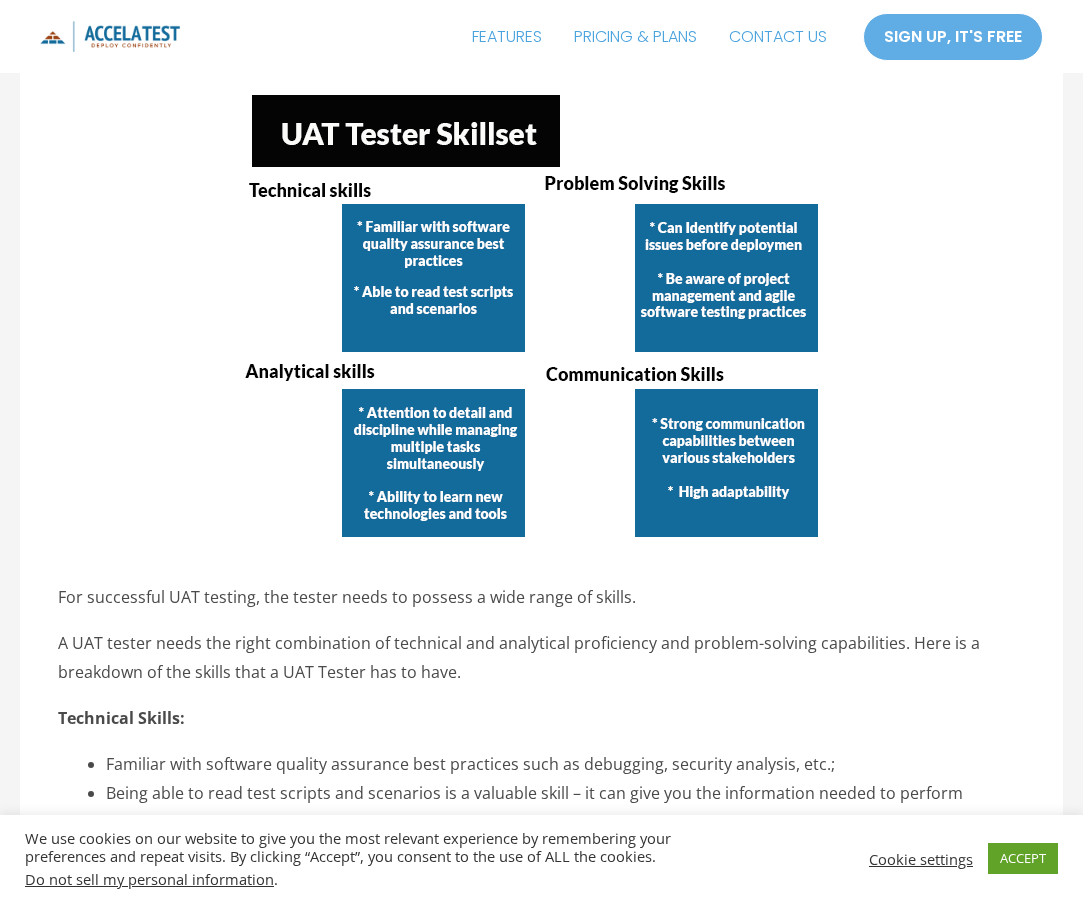 scroll, scrollTop: 5190, scrollLeft: 0, axis: vertical 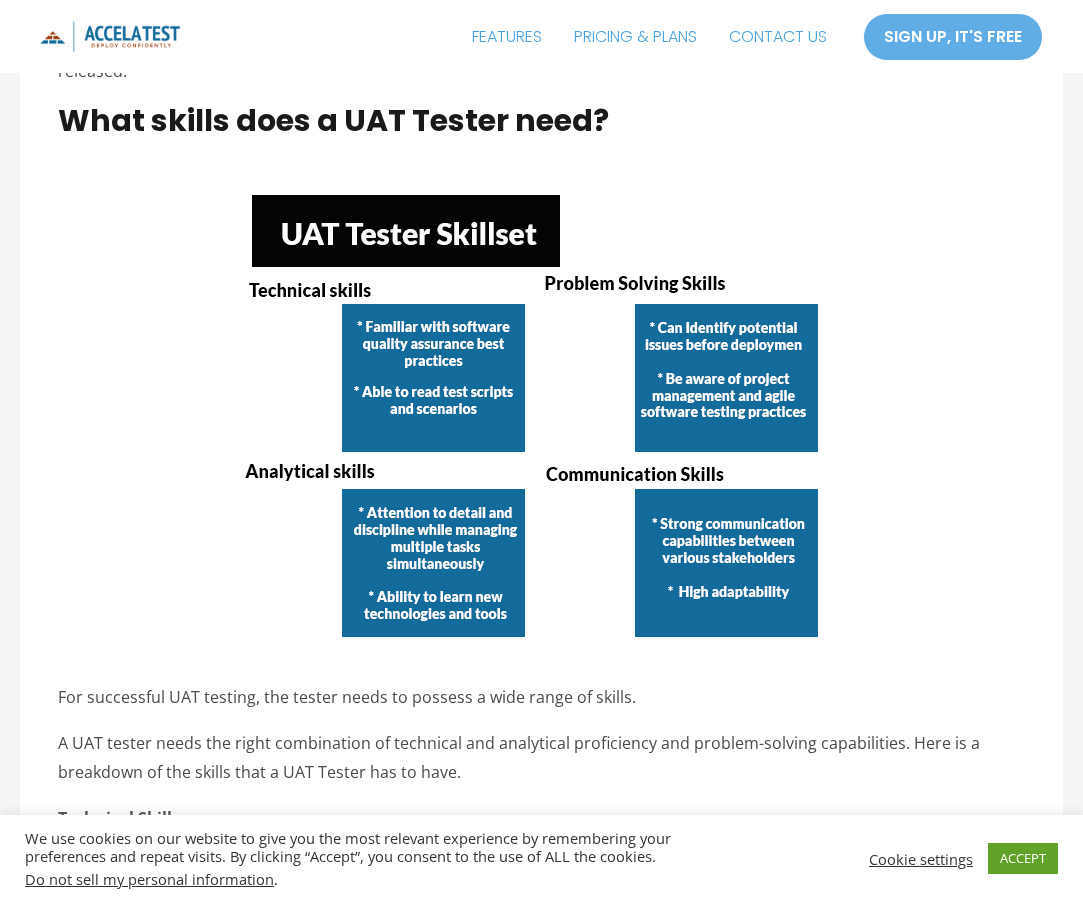 click on "FEATURES
PRICING & PLANS
CONTACT US
SIGN UP, IT'S FREE SIGN UP, IT'S FREE" at bounding box center [685, 36] 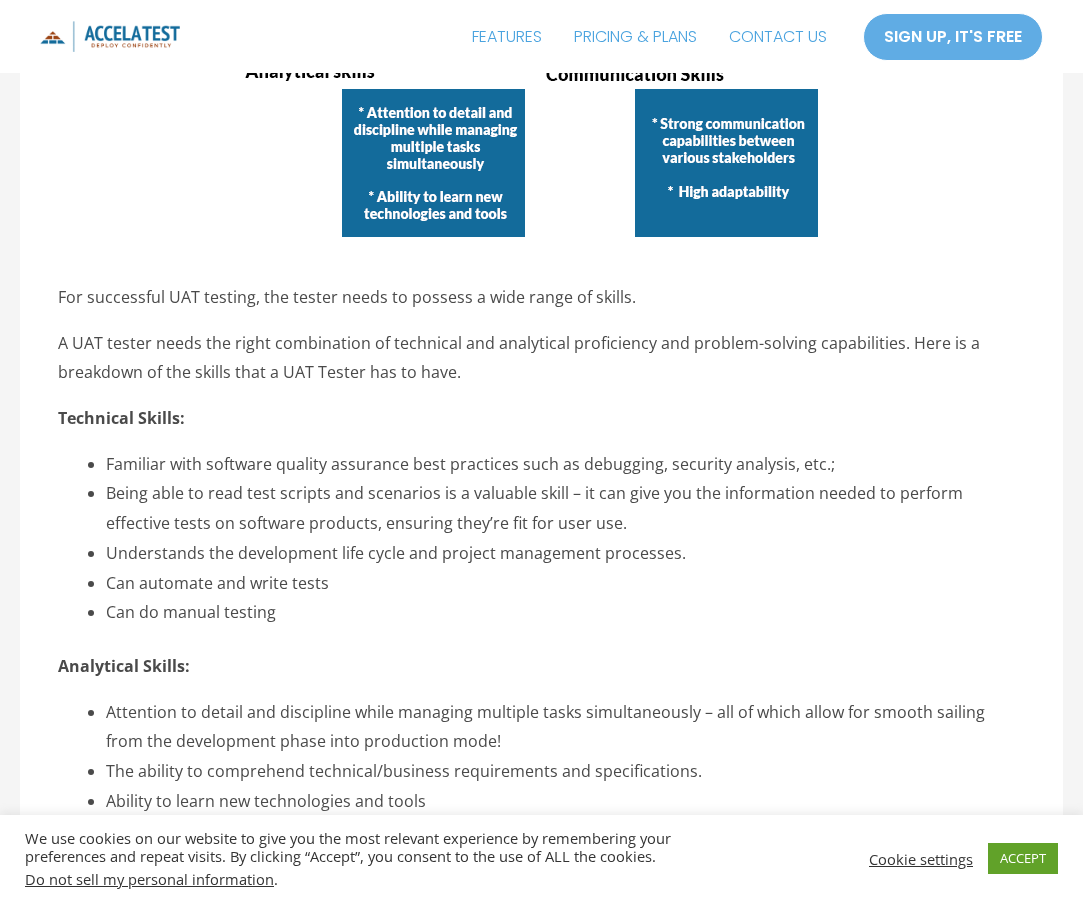 scroll, scrollTop: 5790, scrollLeft: 0, axis: vertical 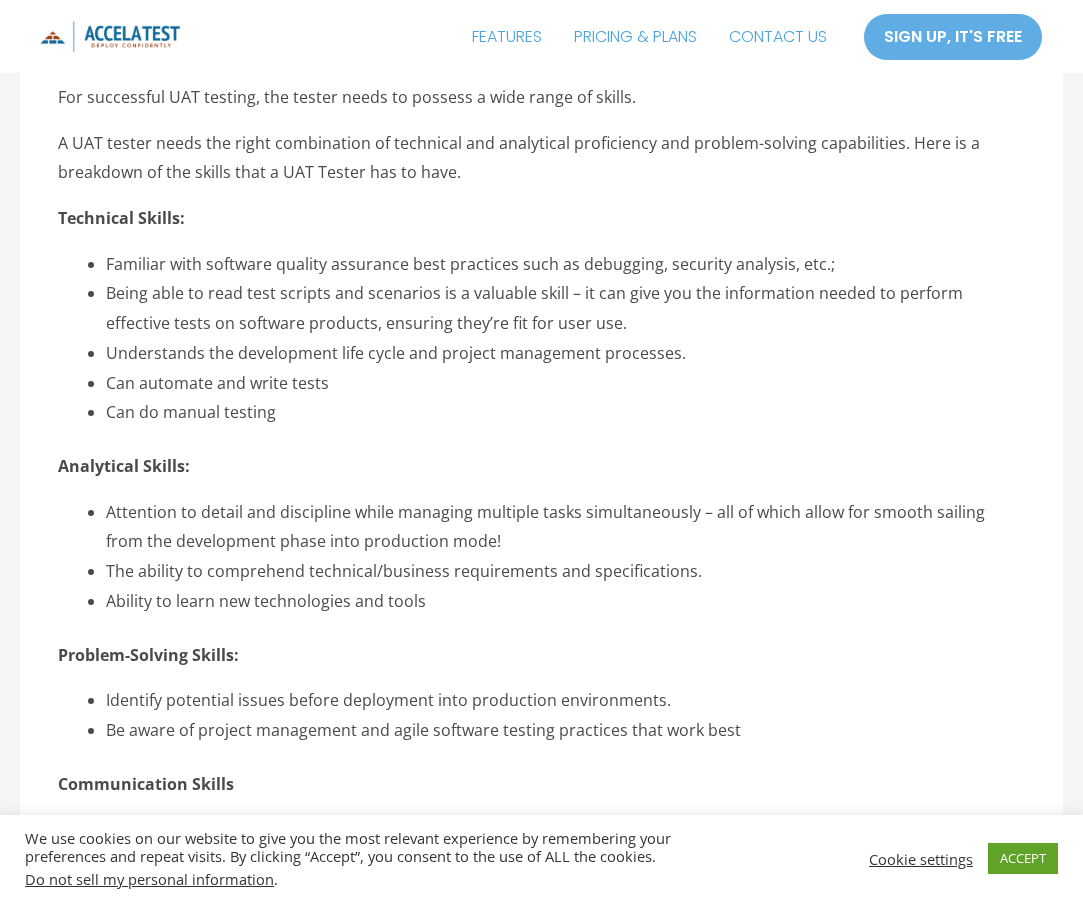 click on "Being able to read test scripts and scenarios is a valuable skill – it can give you the information needed to perform effective tests on software products, ensuring they’re fit for user use." at bounding box center (565, 308) 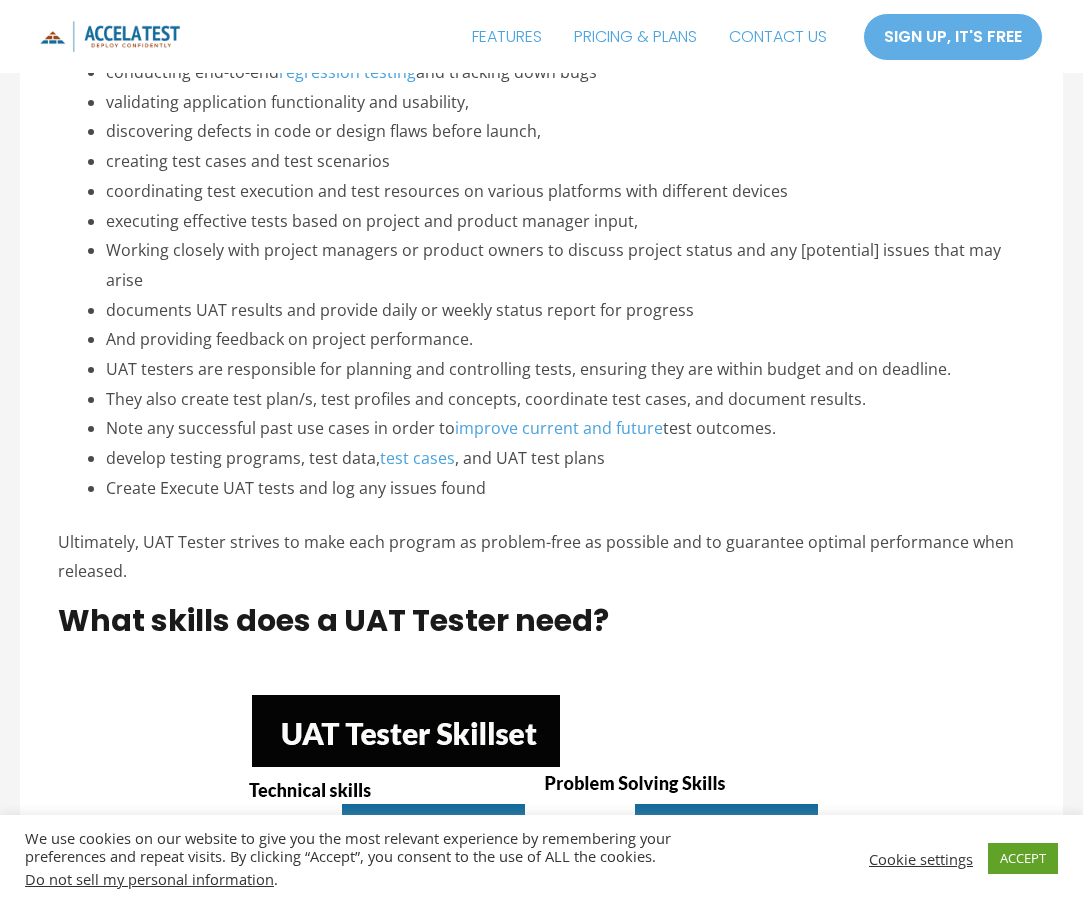 scroll, scrollTop: 4490, scrollLeft: 0, axis: vertical 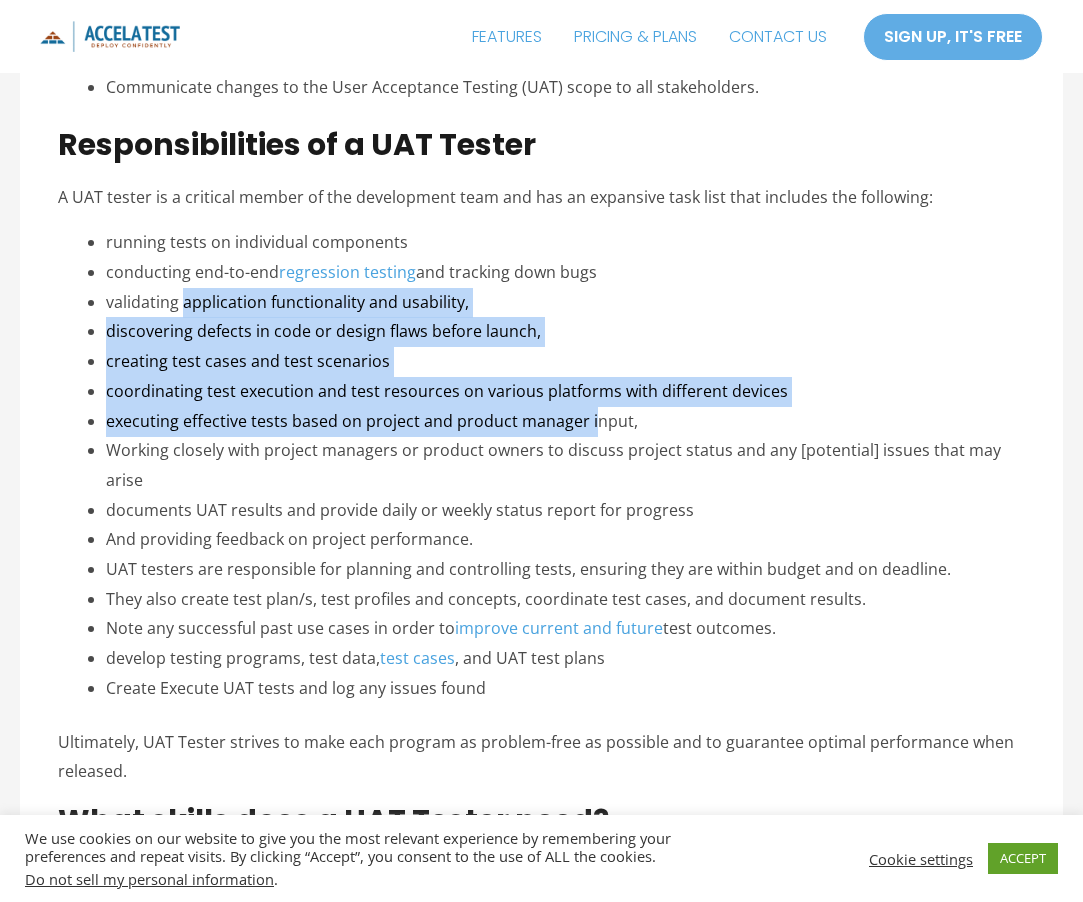 drag, startPoint x: 181, startPoint y: 307, endPoint x: 594, endPoint y: 425, distance: 429.5265 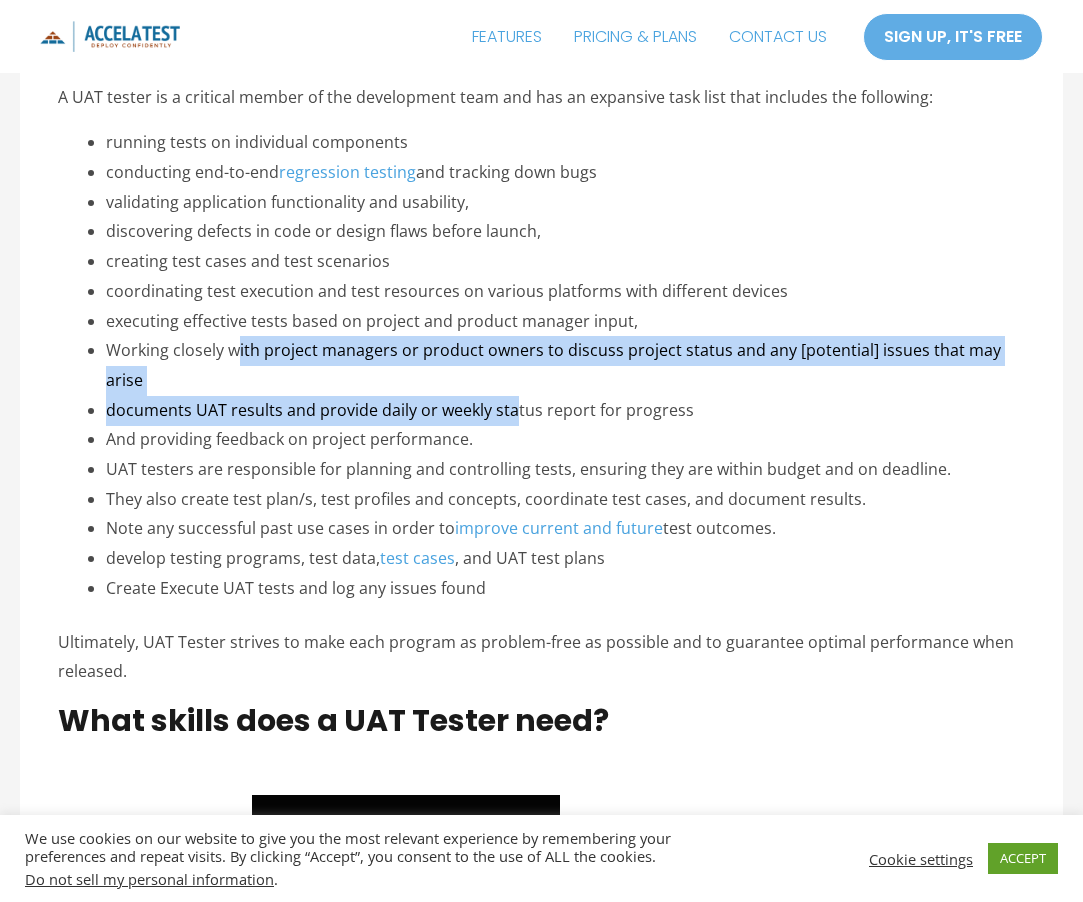 drag, startPoint x: 237, startPoint y: 350, endPoint x: 511, endPoint y: 411, distance: 280.70804 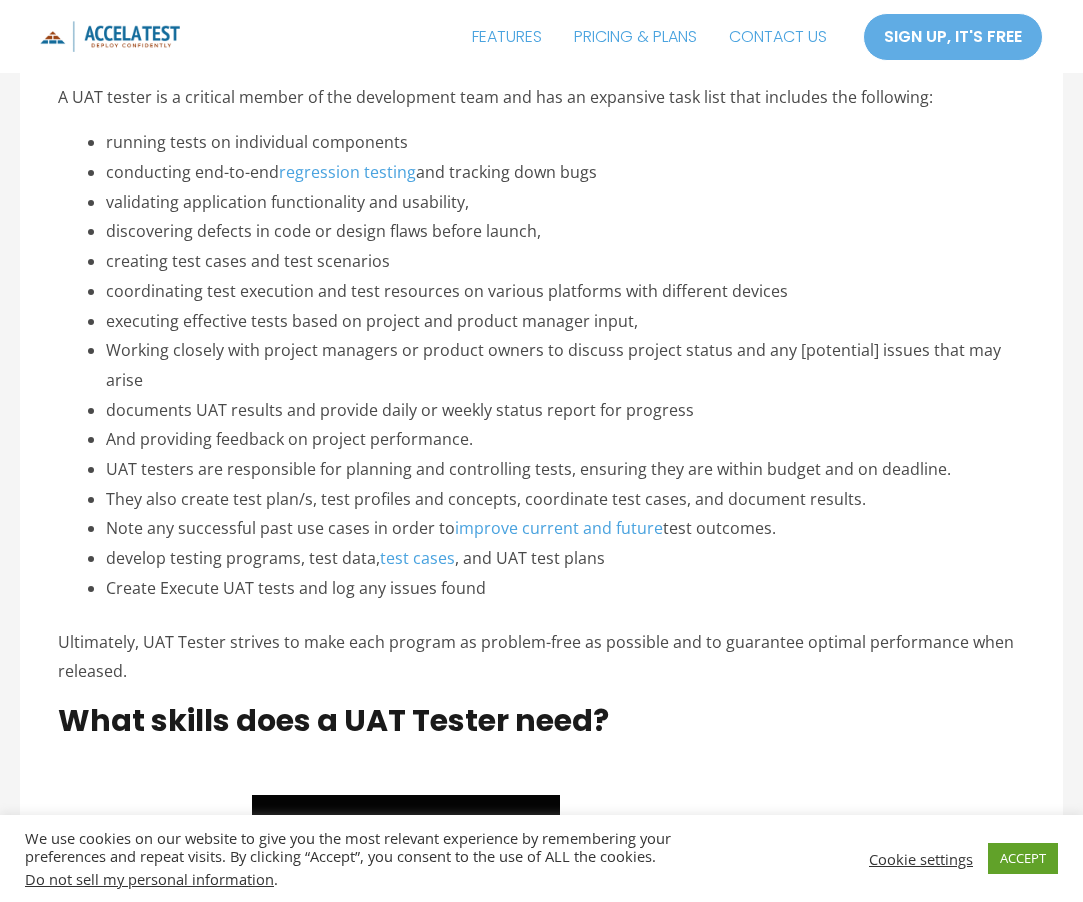 click on "documents UAT results and provide daily or weekly status report for progress" at bounding box center [565, 411] 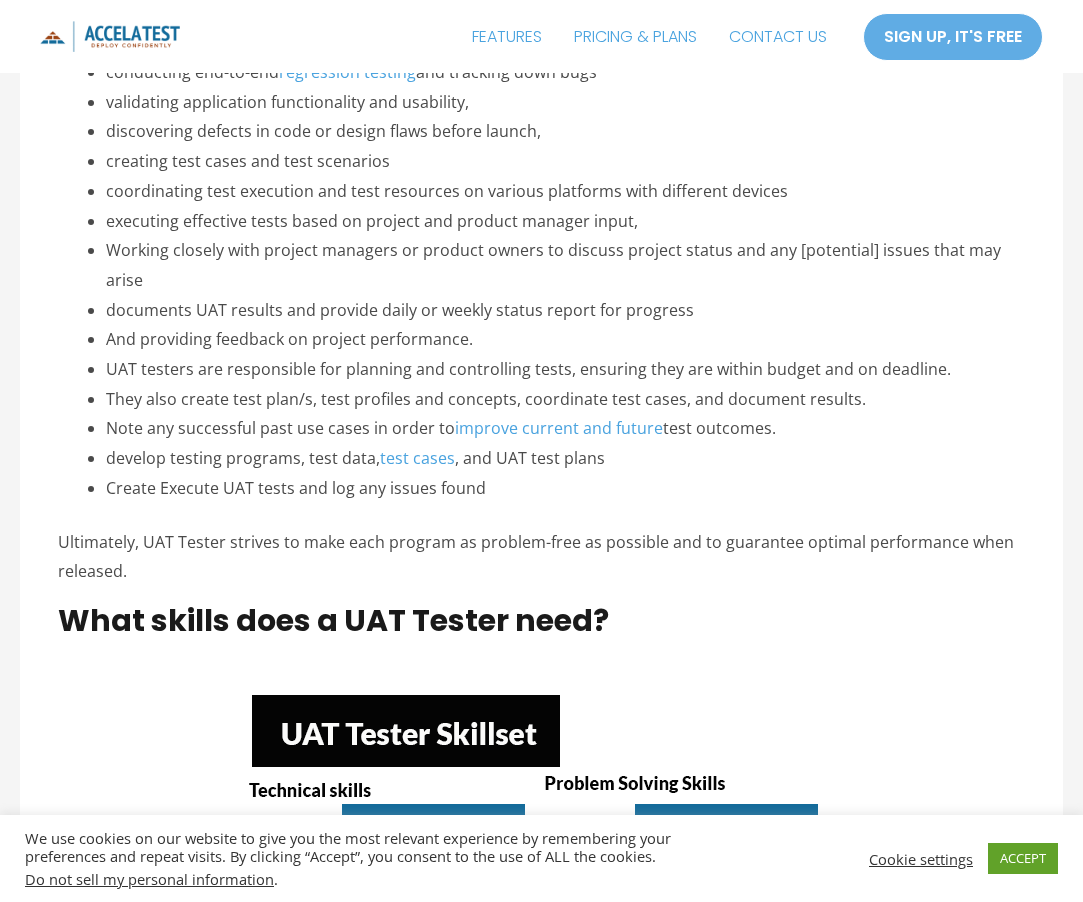 drag, startPoint x: 117, startPoint y: 457, endPoint x: 601, endPoint y: 490, distance: 485.1237 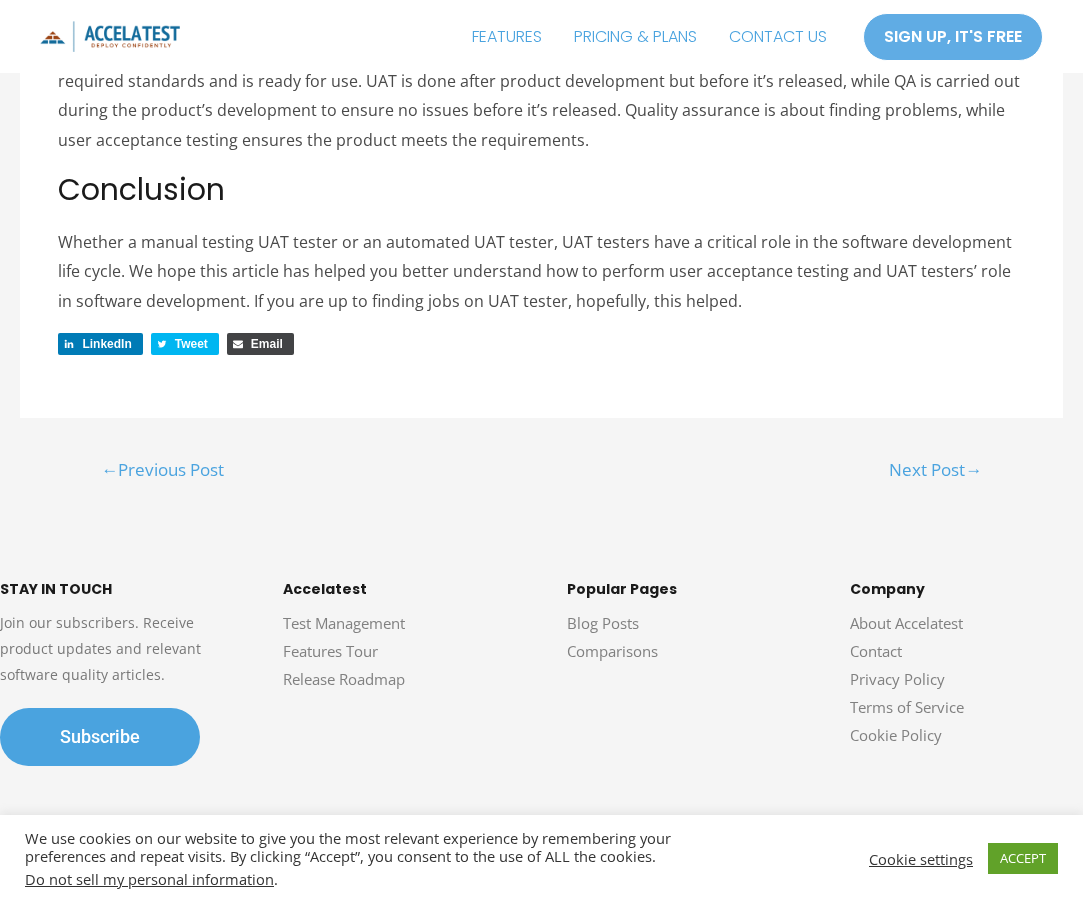scroll, scrollTop: 10363, scrollLeft: 0, axis: vertical 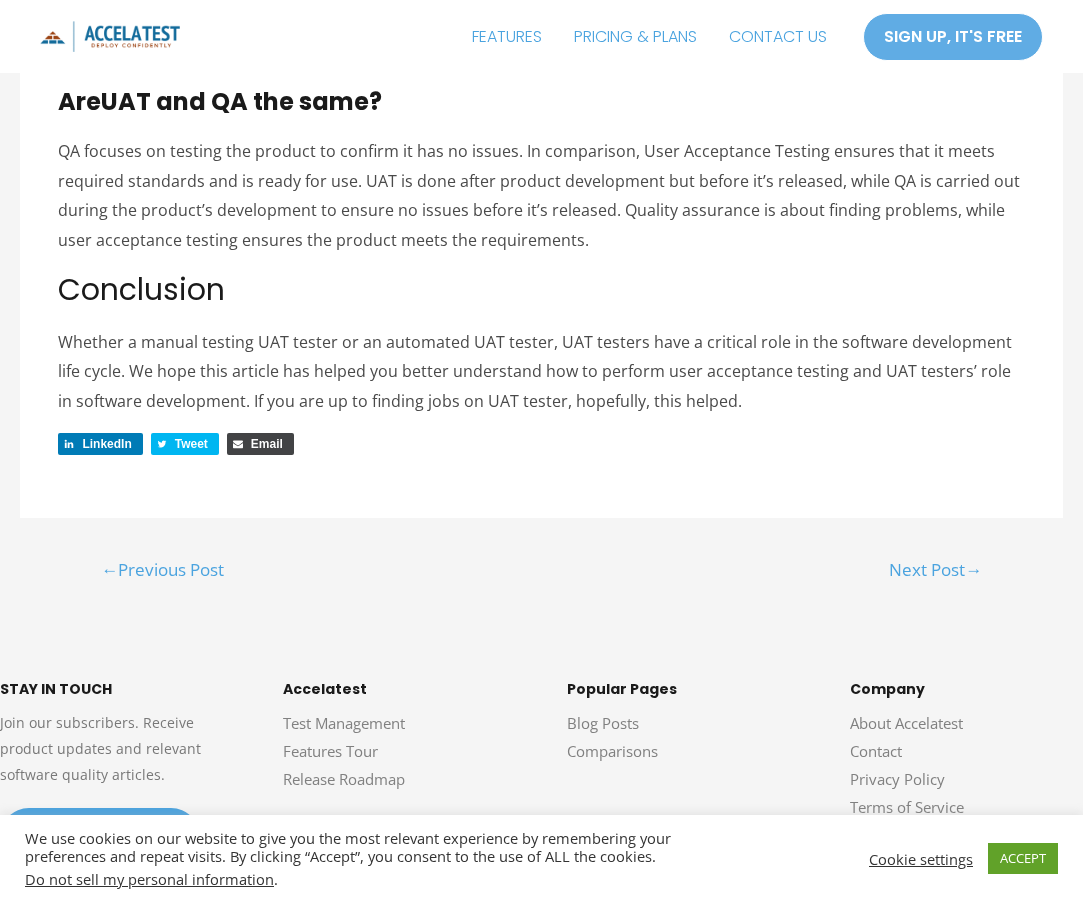 click on "What is a UAT Tester- Roles and Responsibilities
Blog  / By
Maggie Tagailo
/   January 19, 2023  February 2, 2023
LinkedIn Tweet Email
Are you a software developer or a QA engineer looking to move into user acceptance testing uat? UAT Testers, also known as User Acceptance Testers or UAT Analysts, are responsible for ensuring that software meets the needs of its users. Here is an article about what is a UAT Tester and their roles and responsibilities.
Table of Contents
show
1
What is User Acceptance Testing?
2
What is a UAT Tester?
3
Tell me the roles of a UAT Tester
3.1
UAT Test Manager" at bounding box center [541, -4854] 